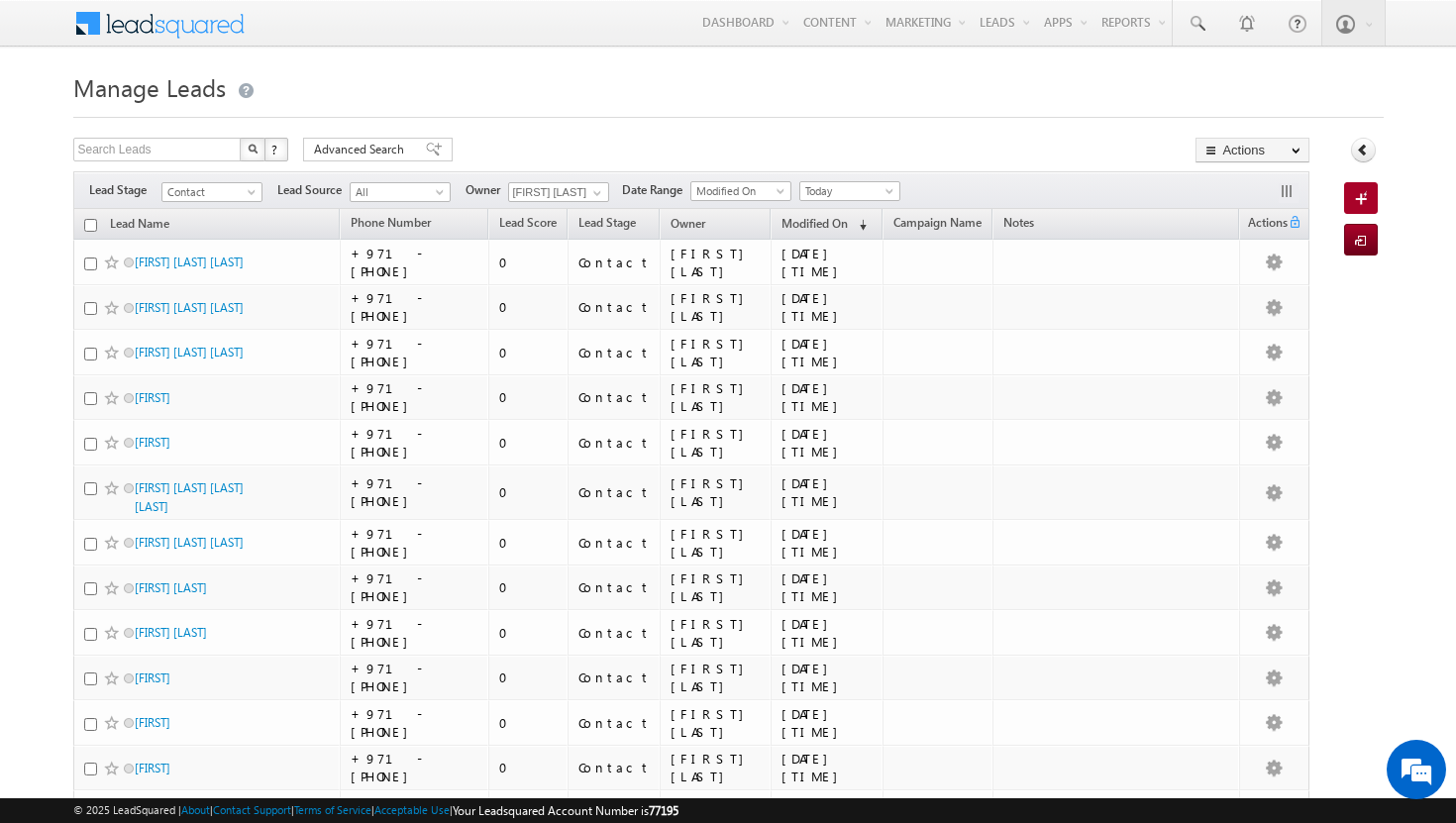 scroll, scrollTop: 0, scrollLeft: 0, axis: both 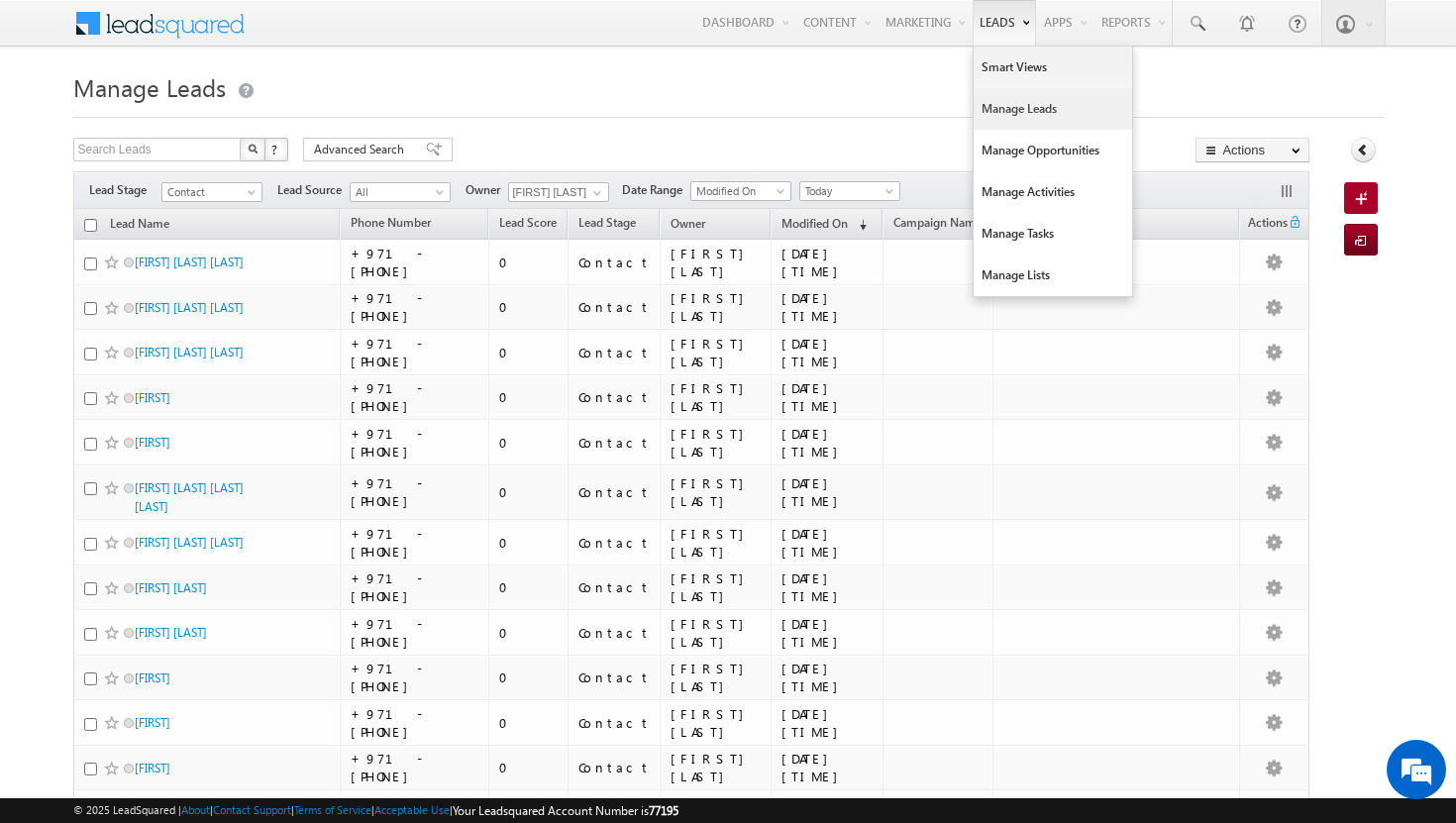 click on "Manage Leads" at bounding box center [1053, 109] 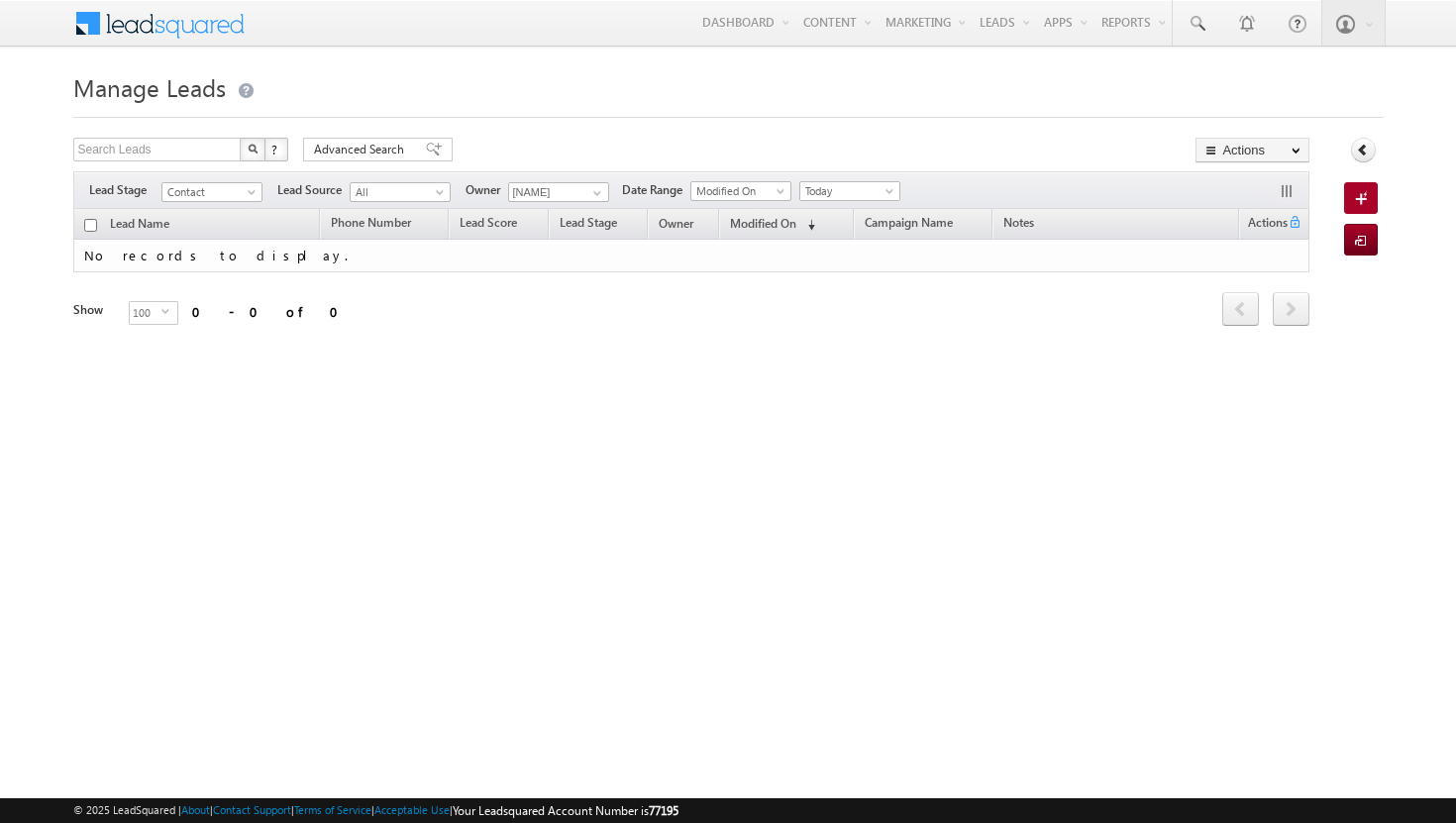 scroll, scrollTop: 0, scrollLeft: 0, axis: both 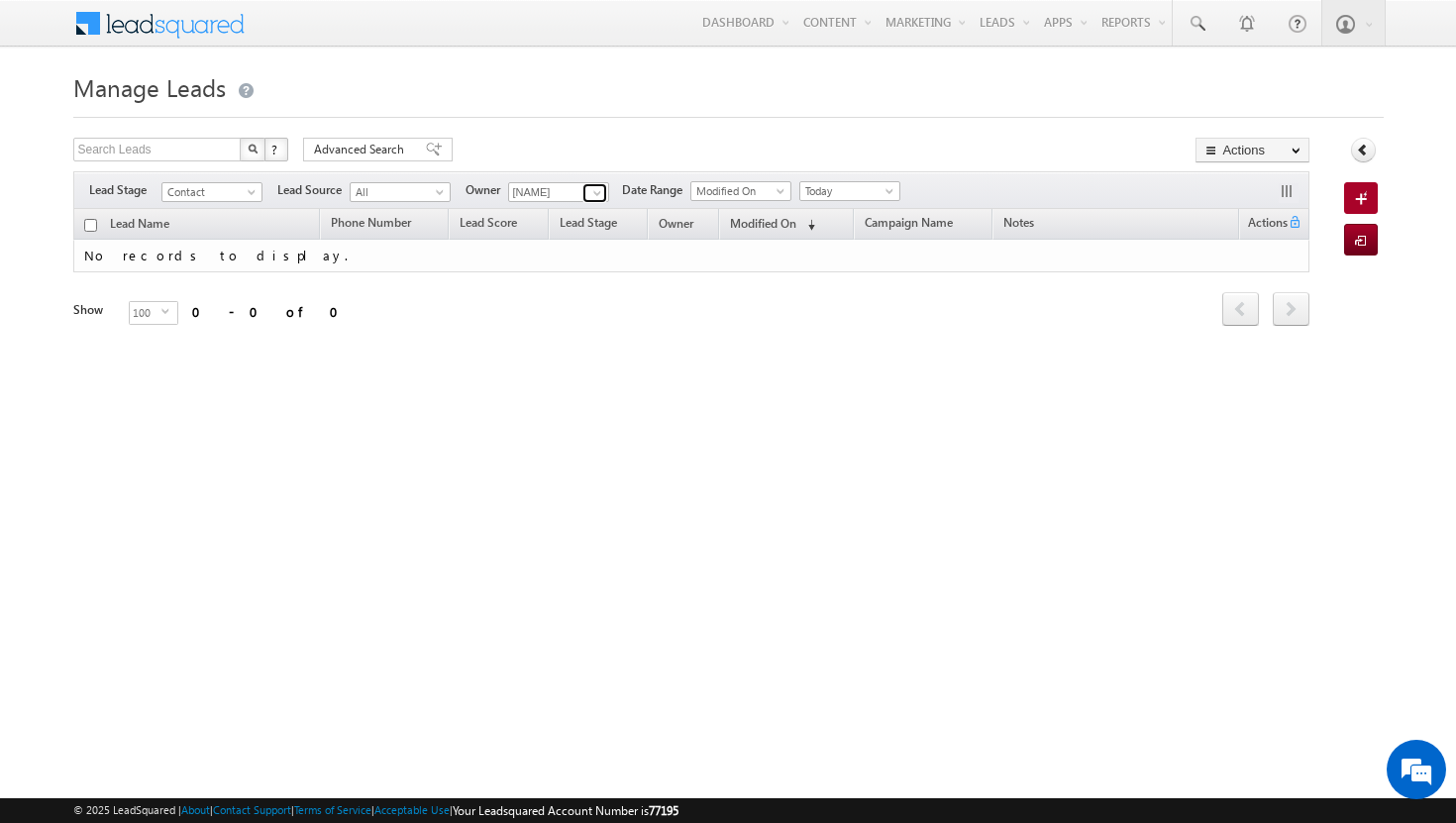 click at bounding box center (597, 193) 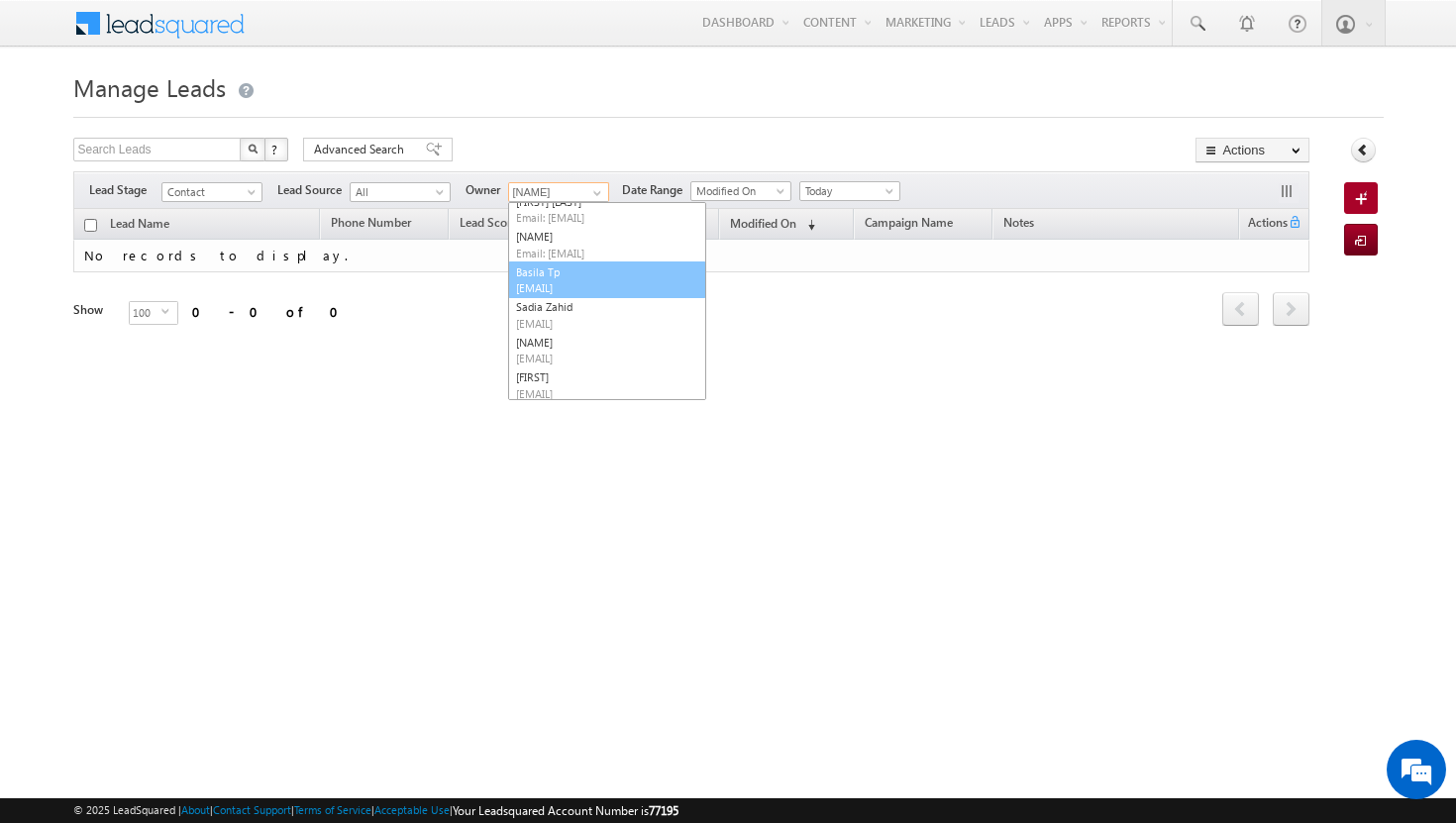 scroll, scrollTop: 53, scrollLeft: 0, axis: vertical 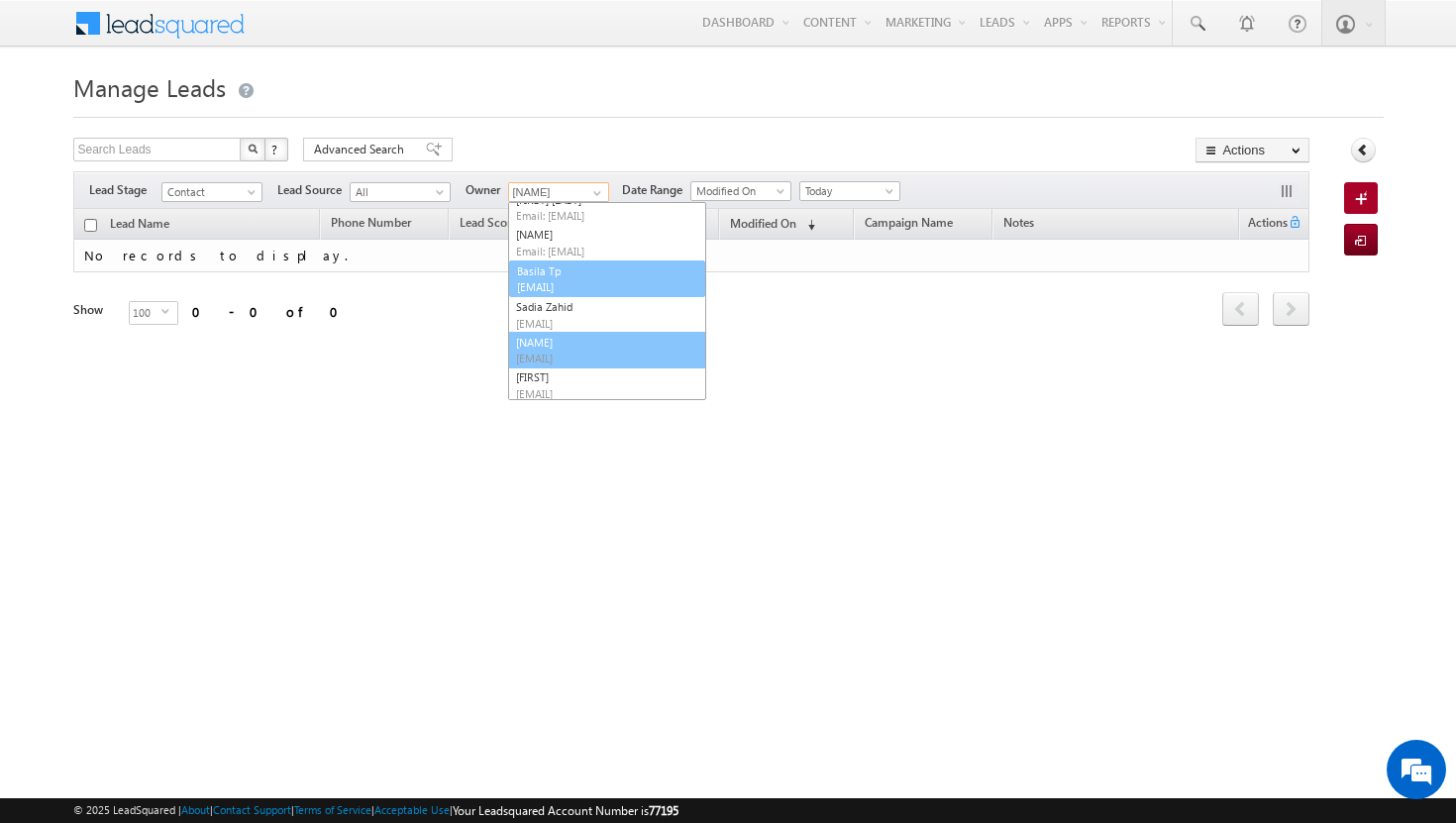 click on "[FIRST] [LAST] [EMAIL]" at bounding box center (607, 351) 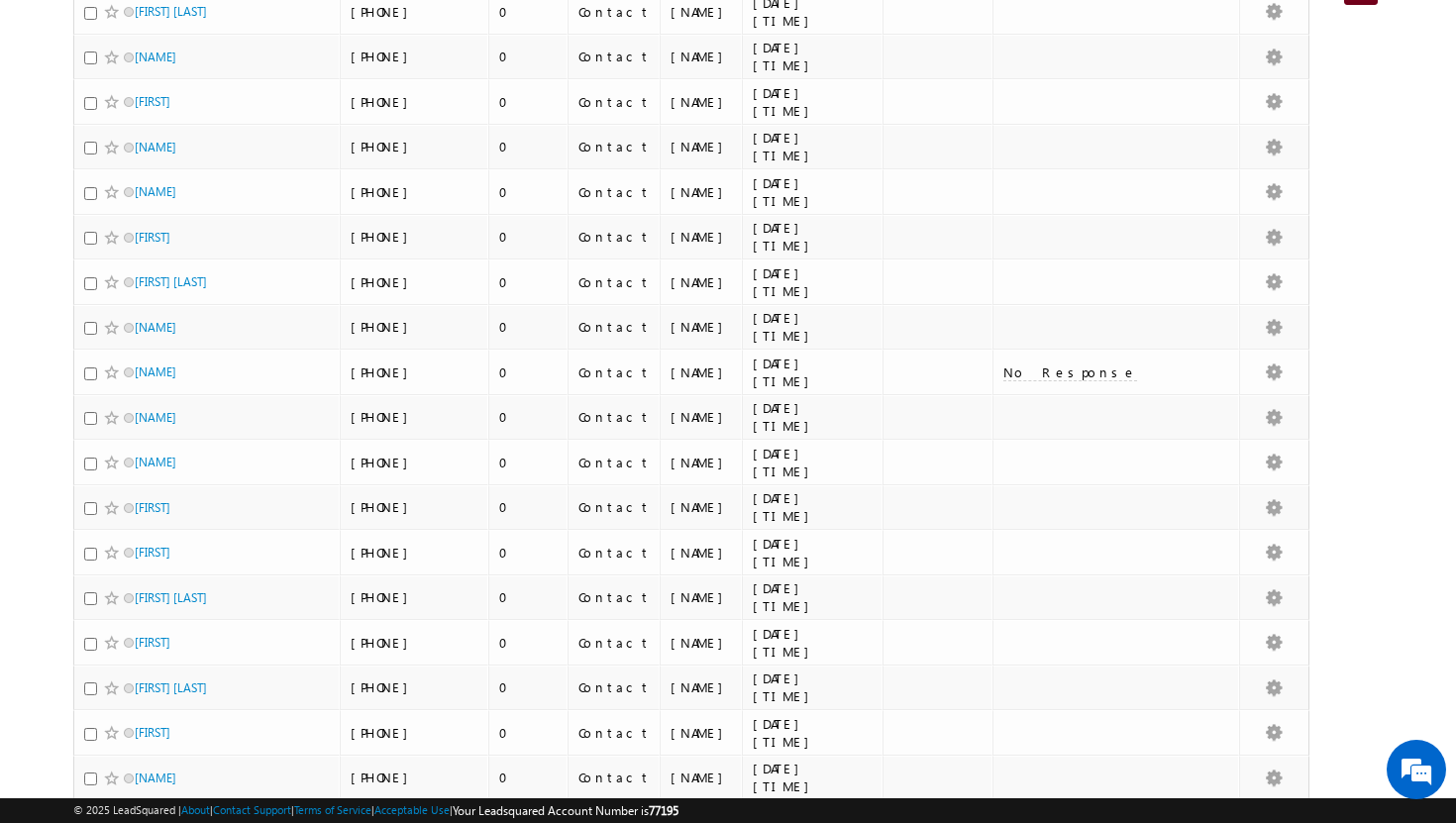 scroll, scrollTop: 0, scrollLeft: 0, axis: both 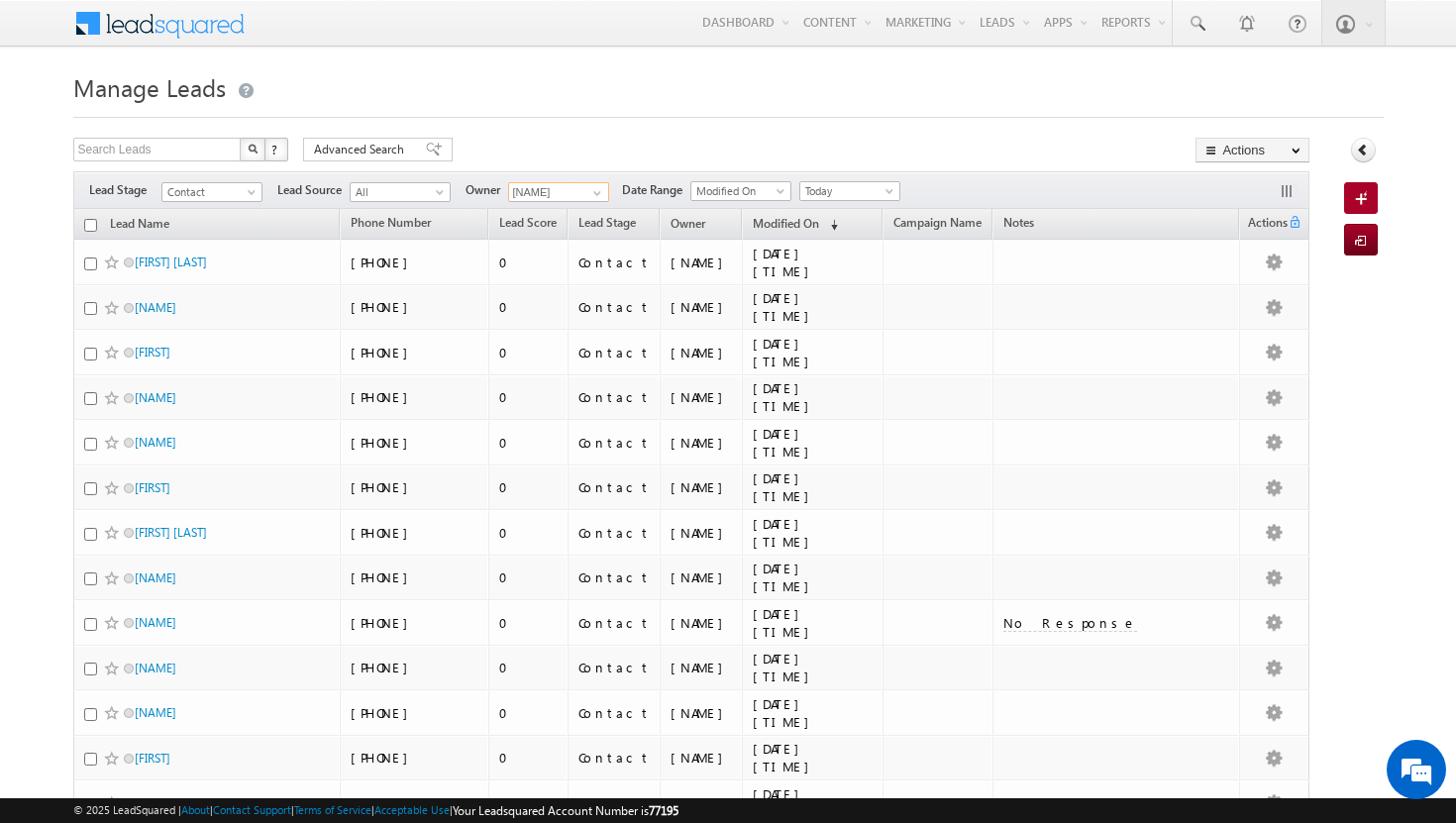 click at bounding box center [90, 225] 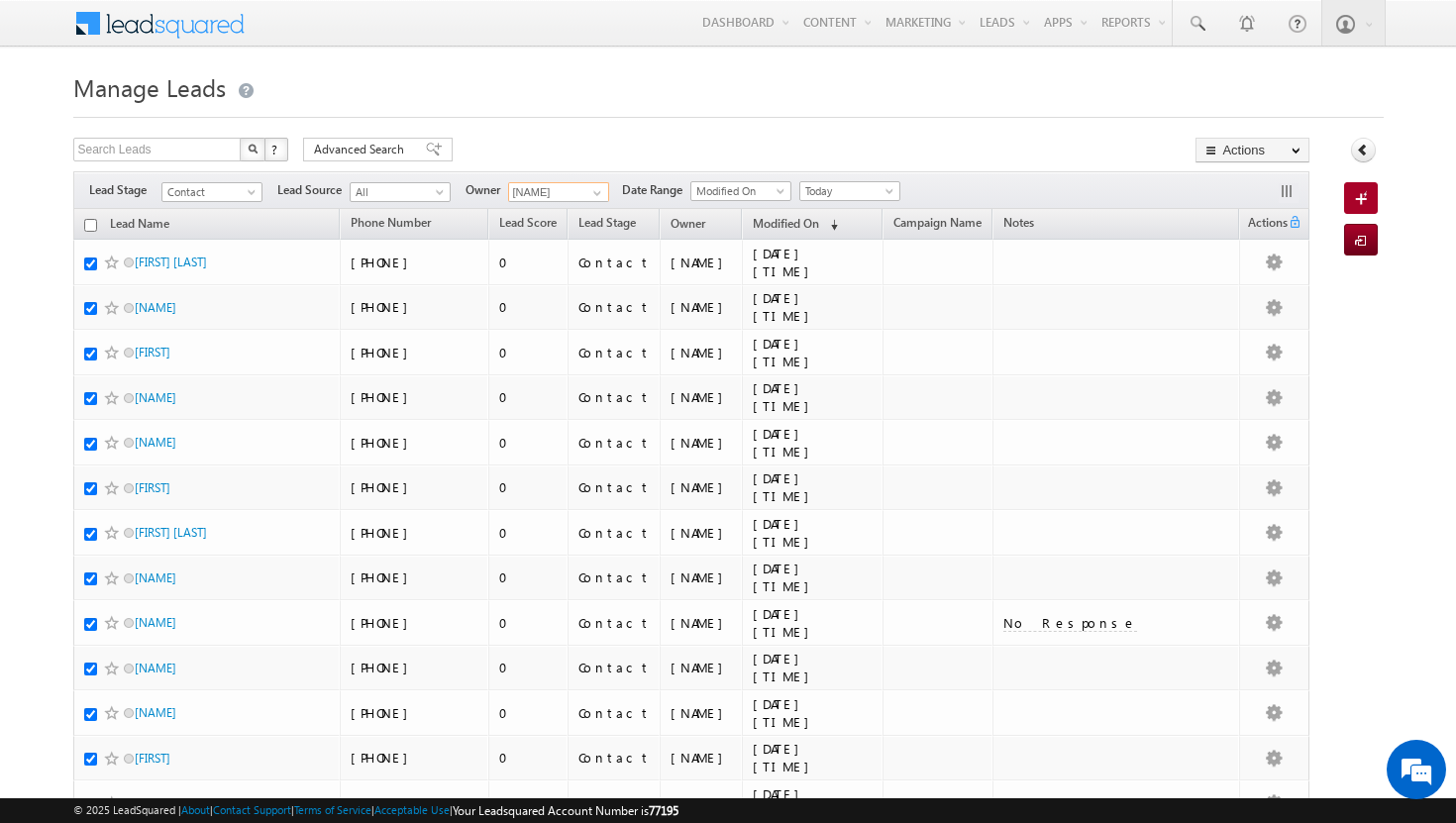 checkbox on "true" 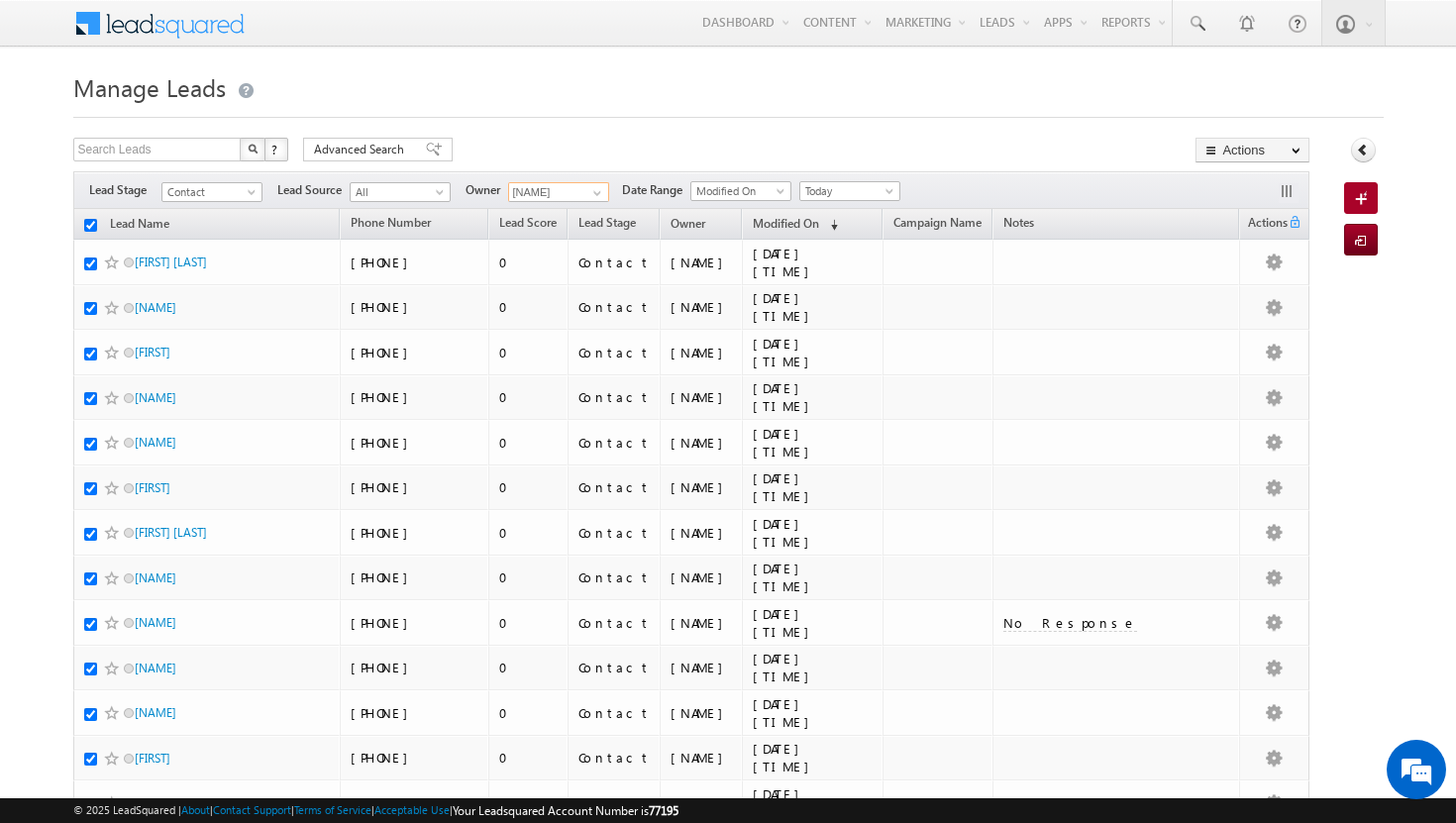 checkbox on "true" 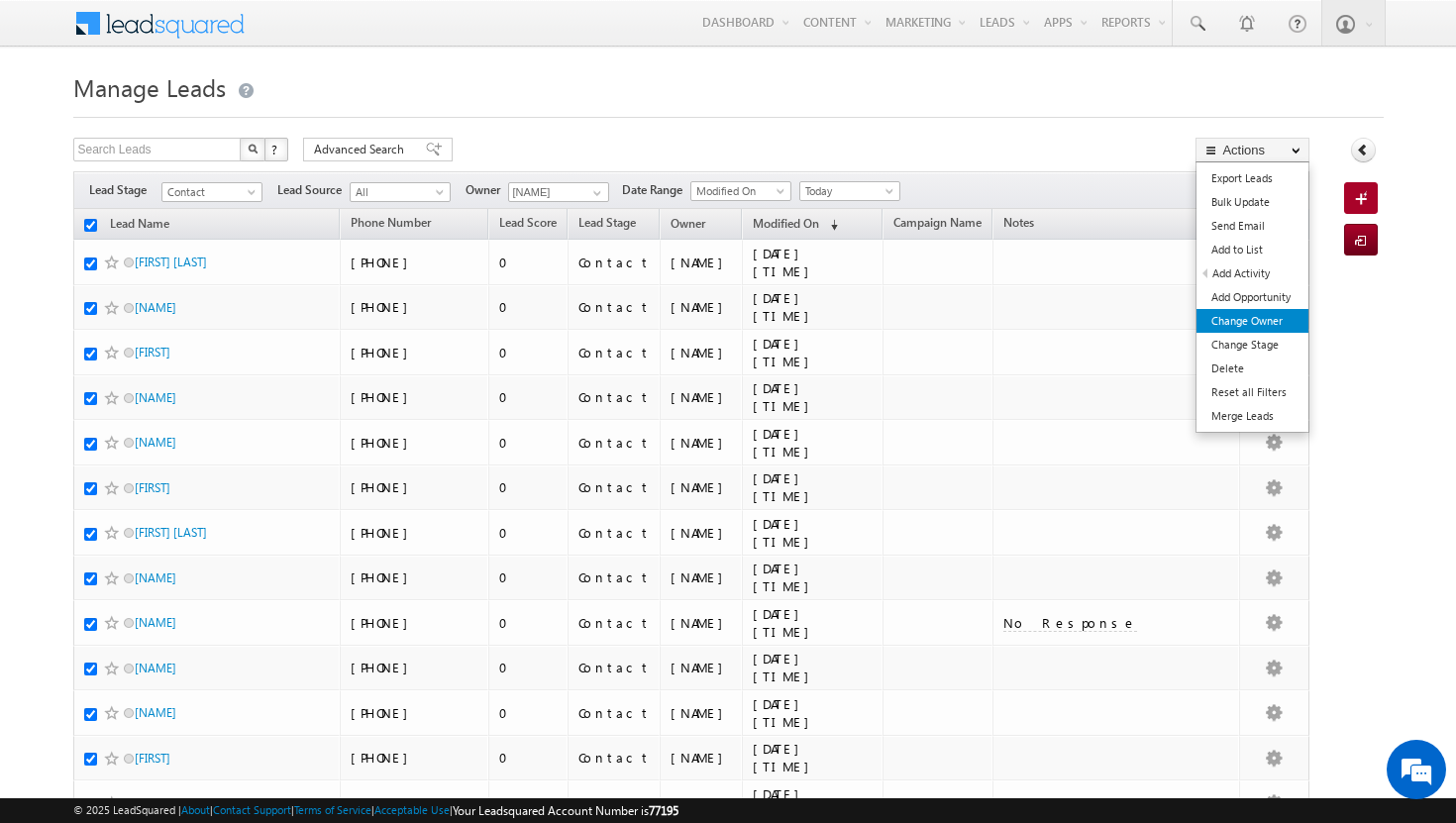click on "Change Owner" at bounding box center (1252, 321) 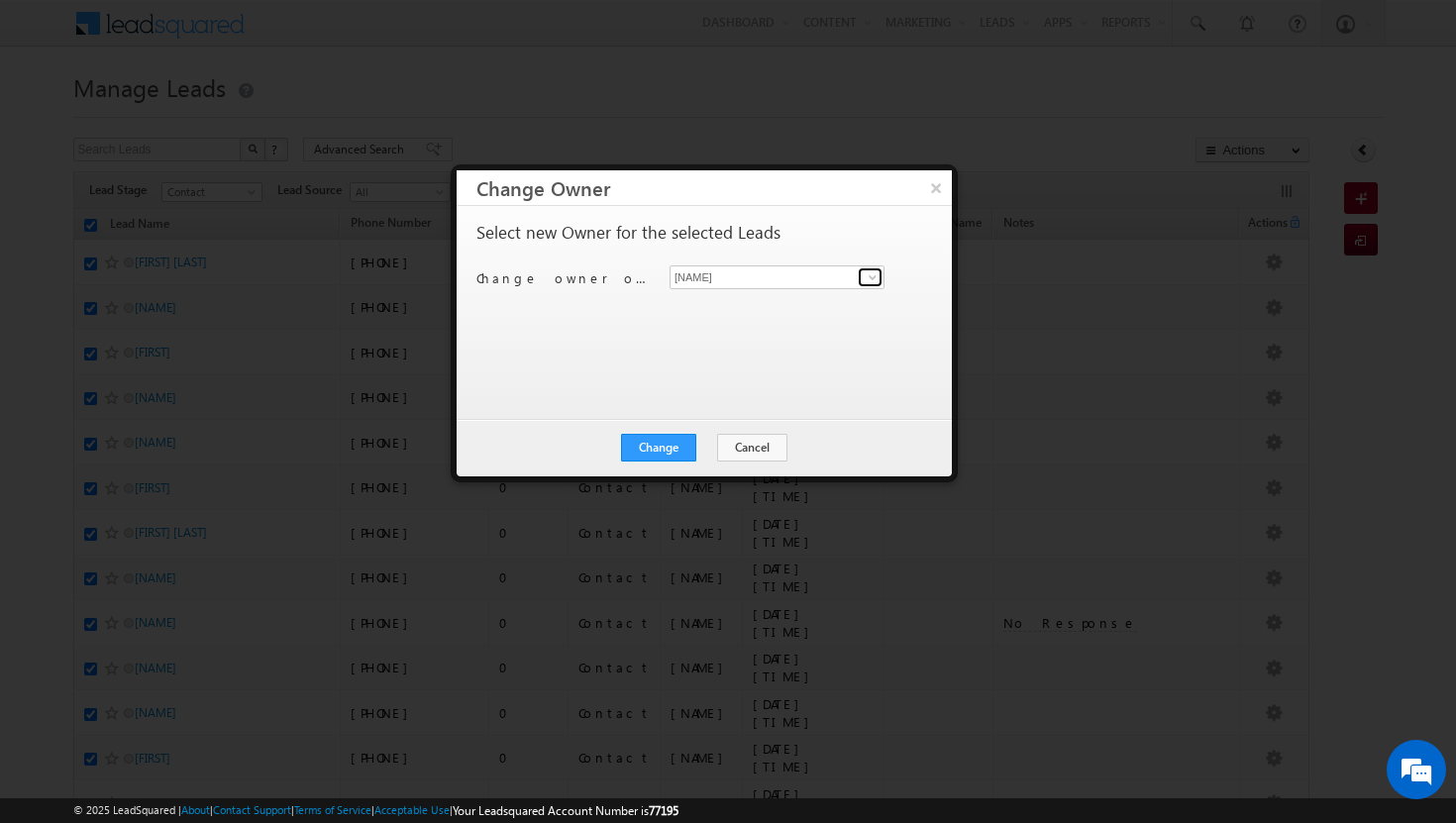 click at bounding box center [873, 277] 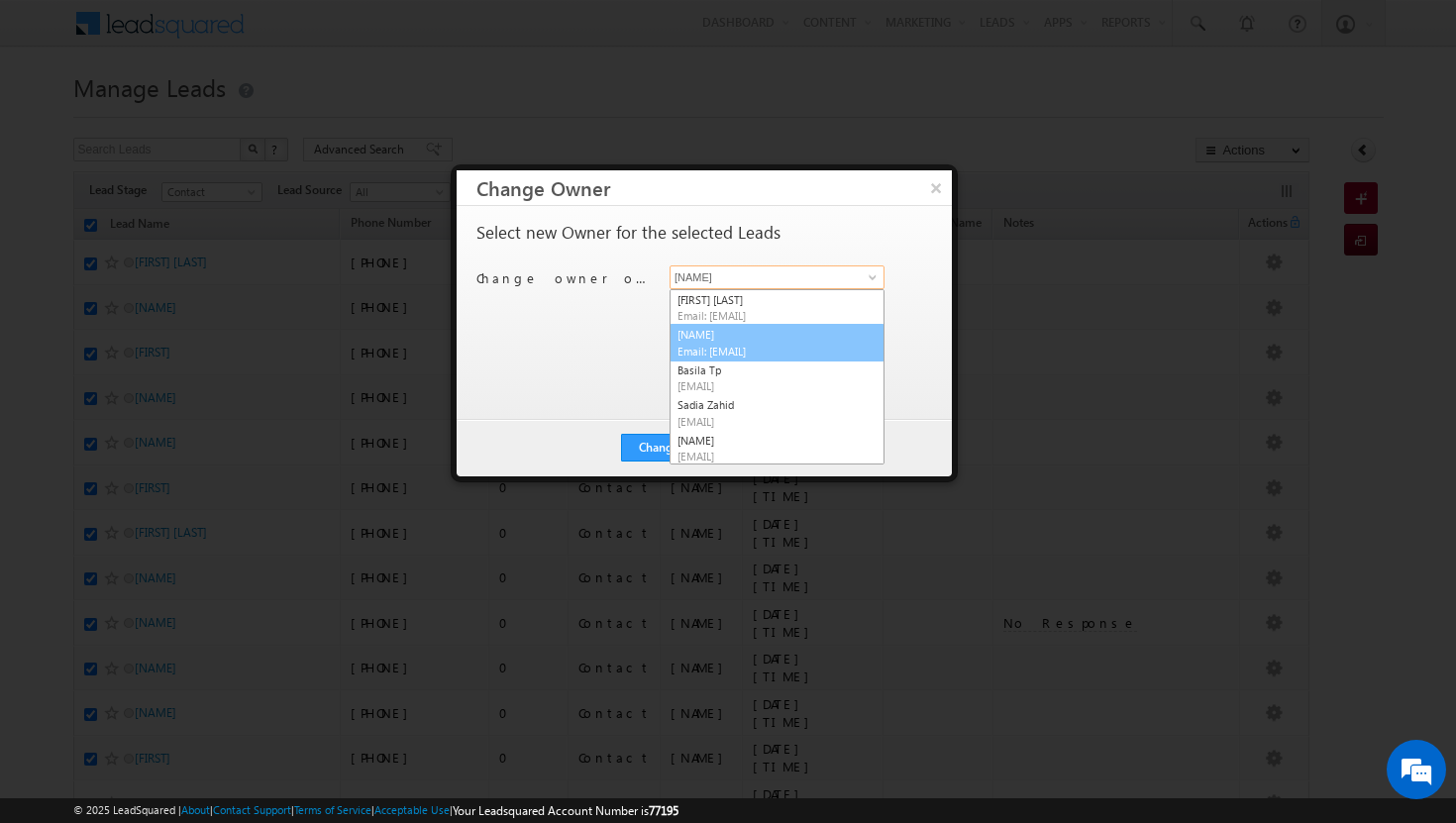 click on "Email: [EMAIL]" at bounding box center (767, 351) 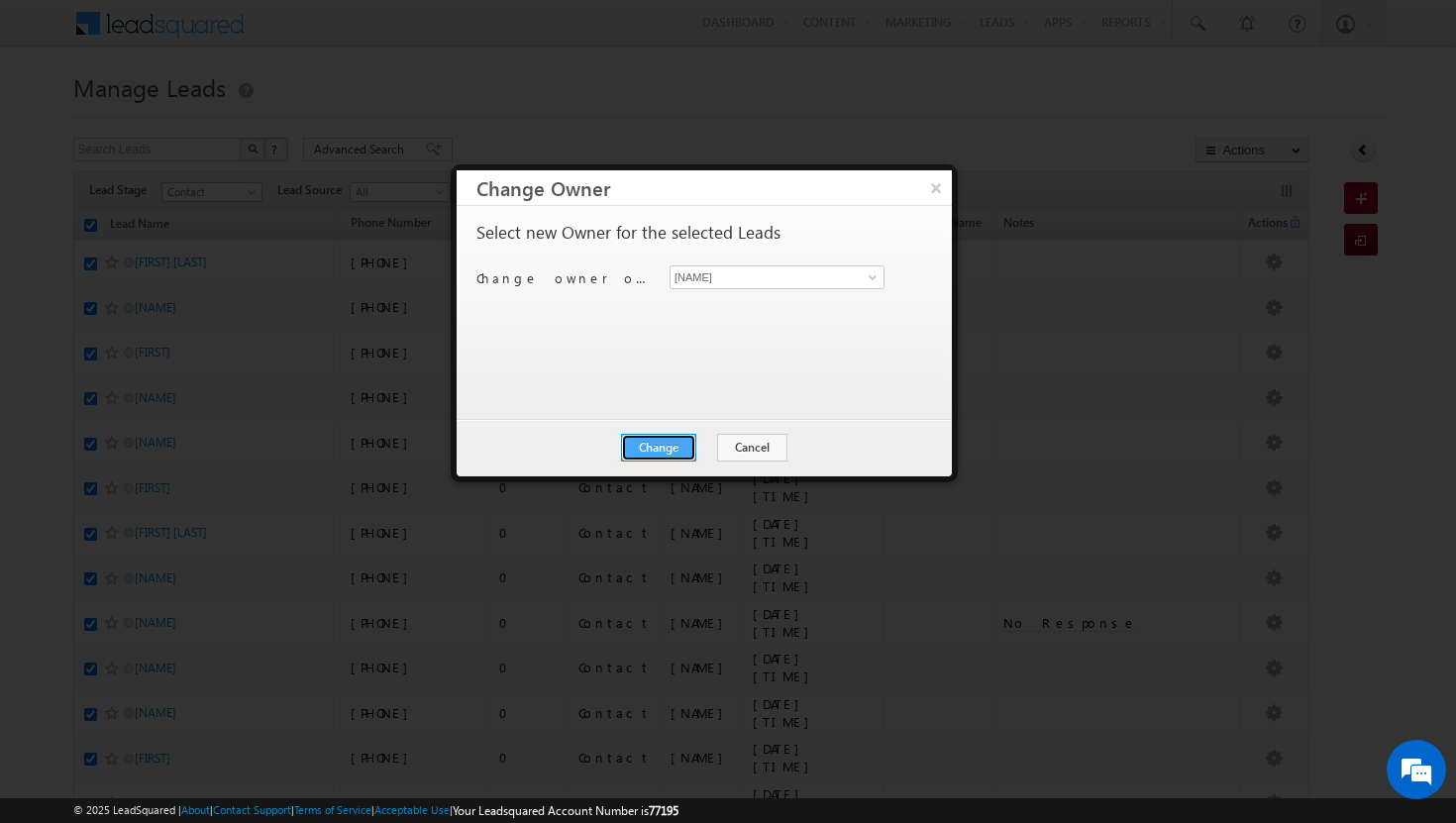 click on "Change" at bounding box center (659, 448) 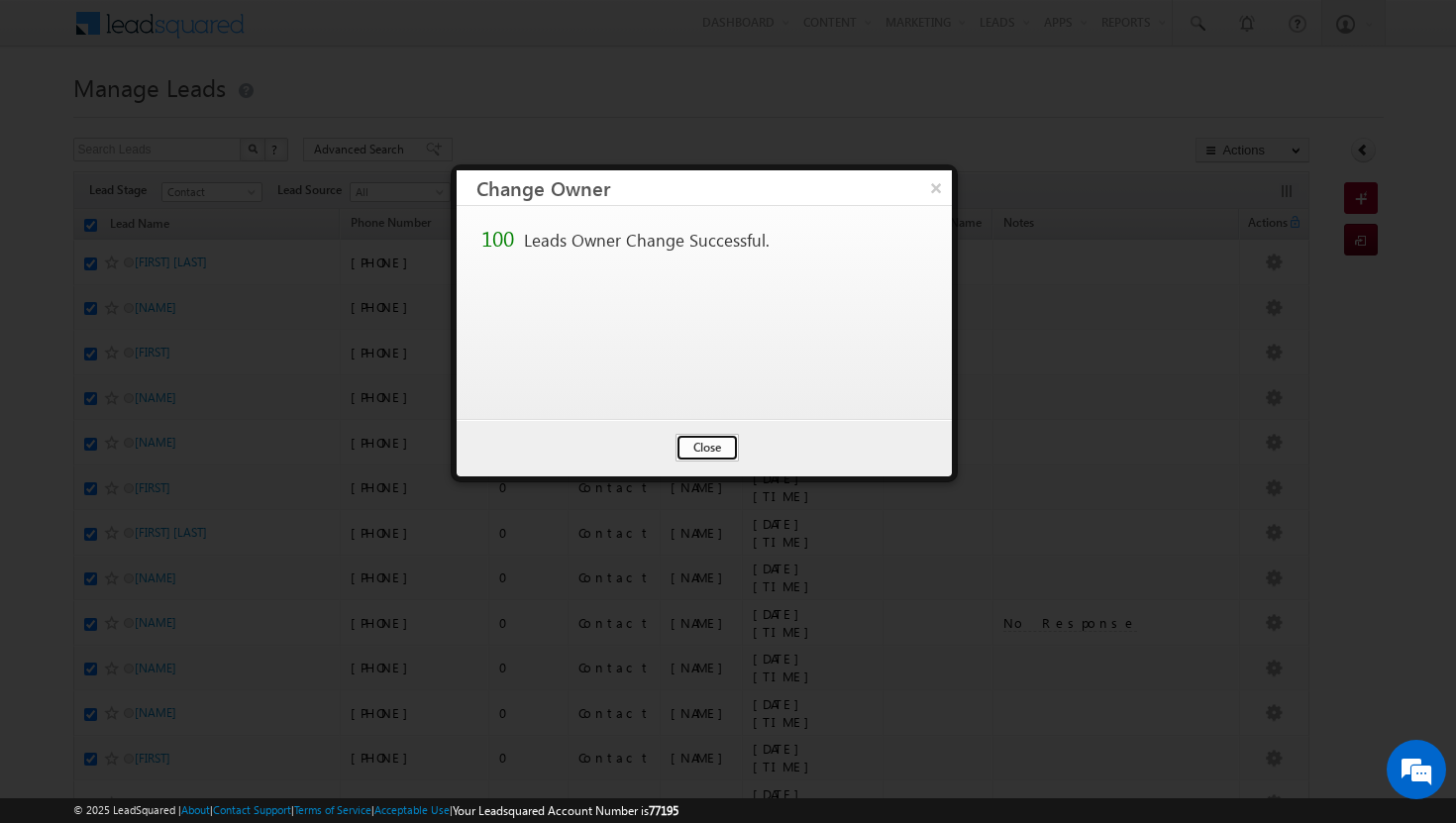 click on "Close" at bounding box center [707, 448] 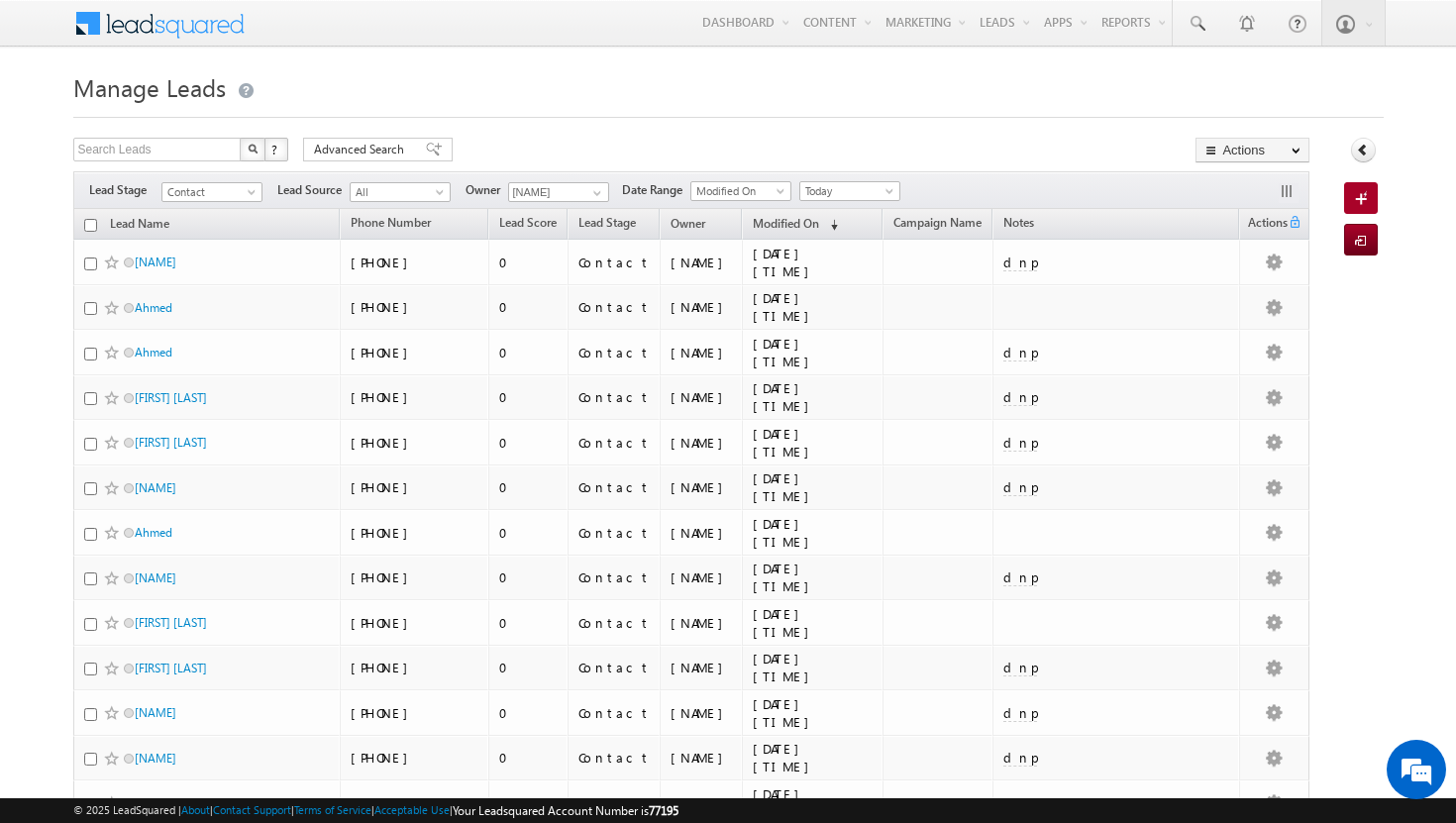 click at bounding box center [90, 225] 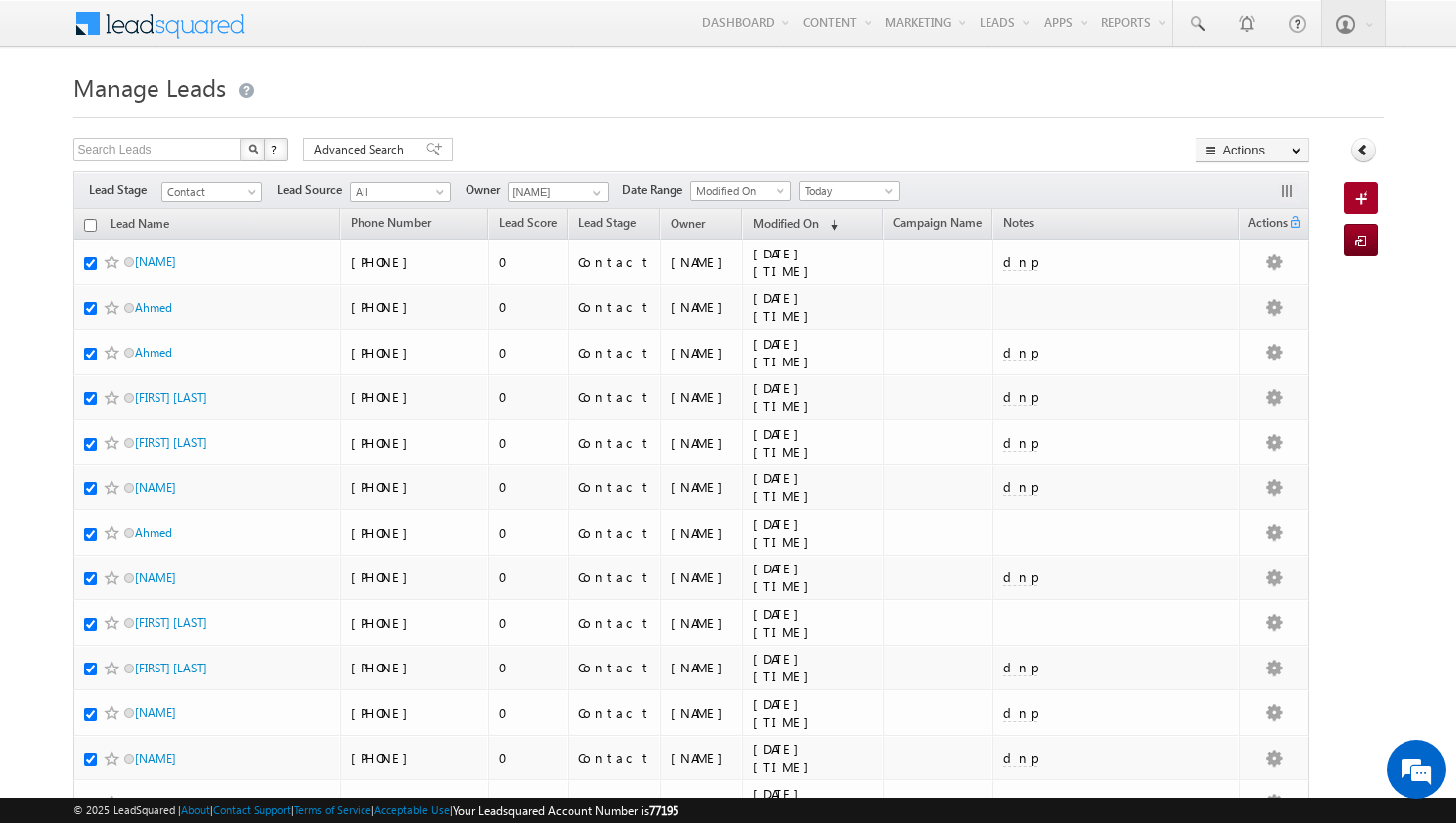 checkbox on "true" 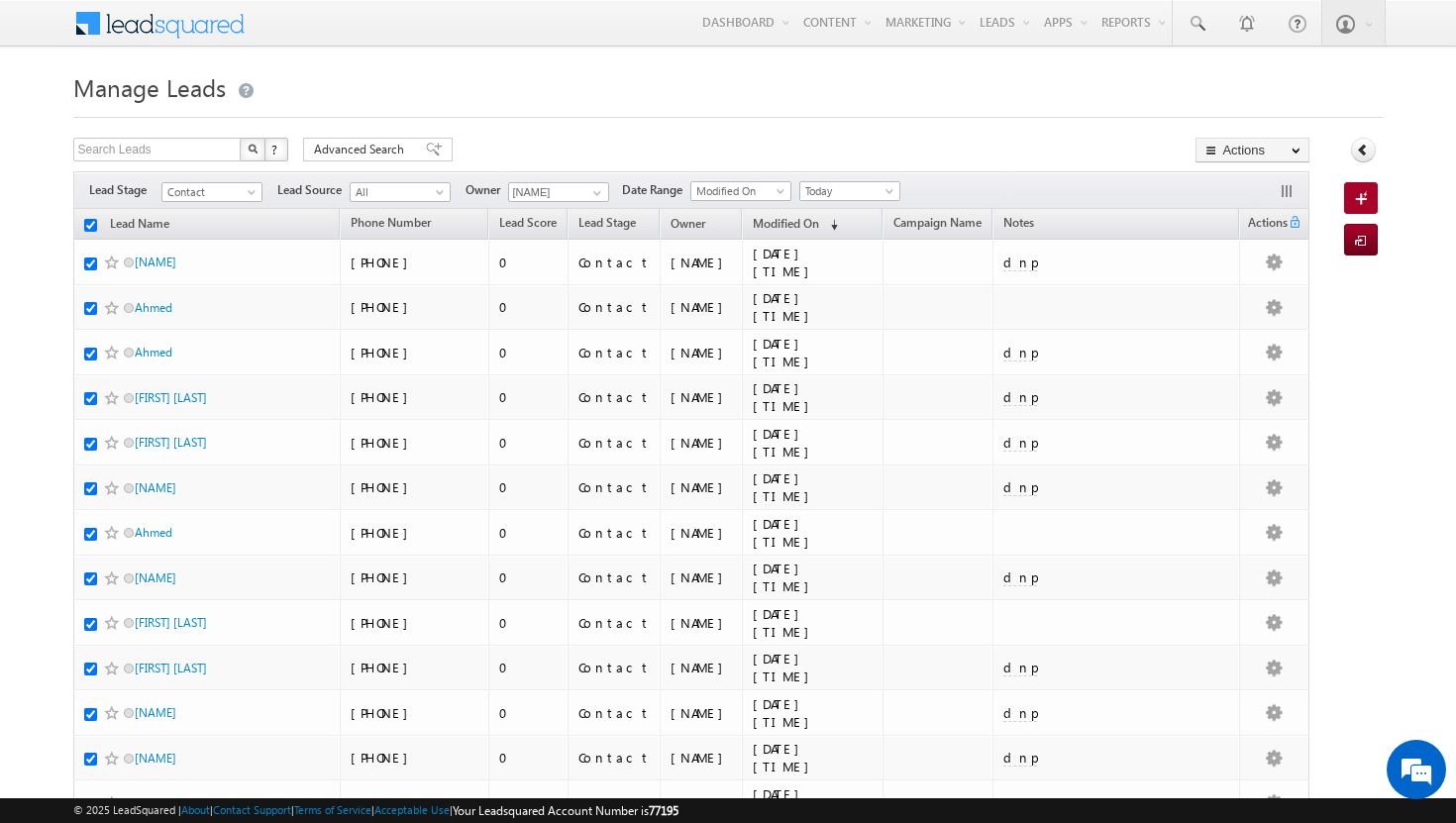 checkbox on "true" 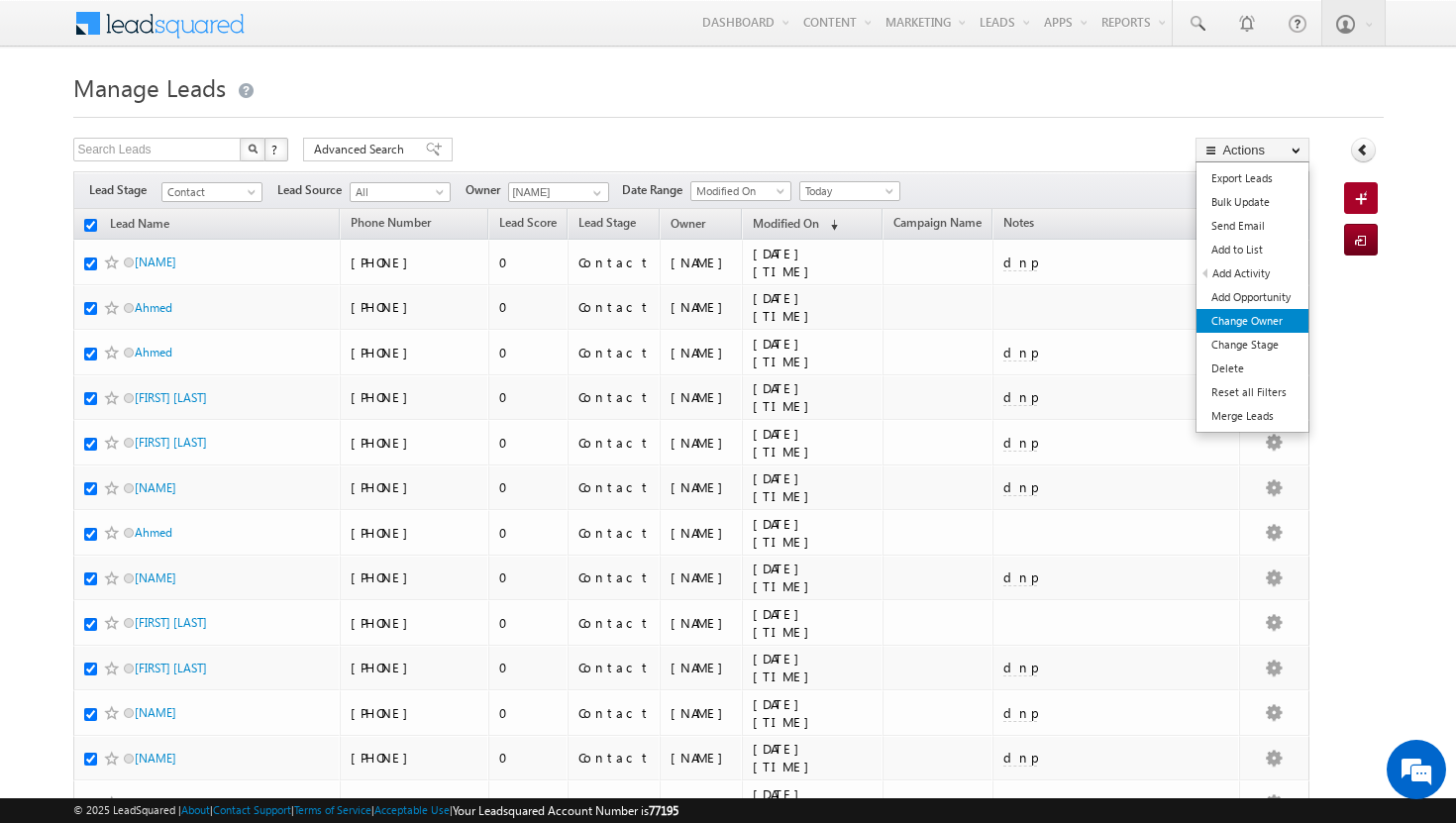 click on "Change Owner" at bounding box center [1252, 321] 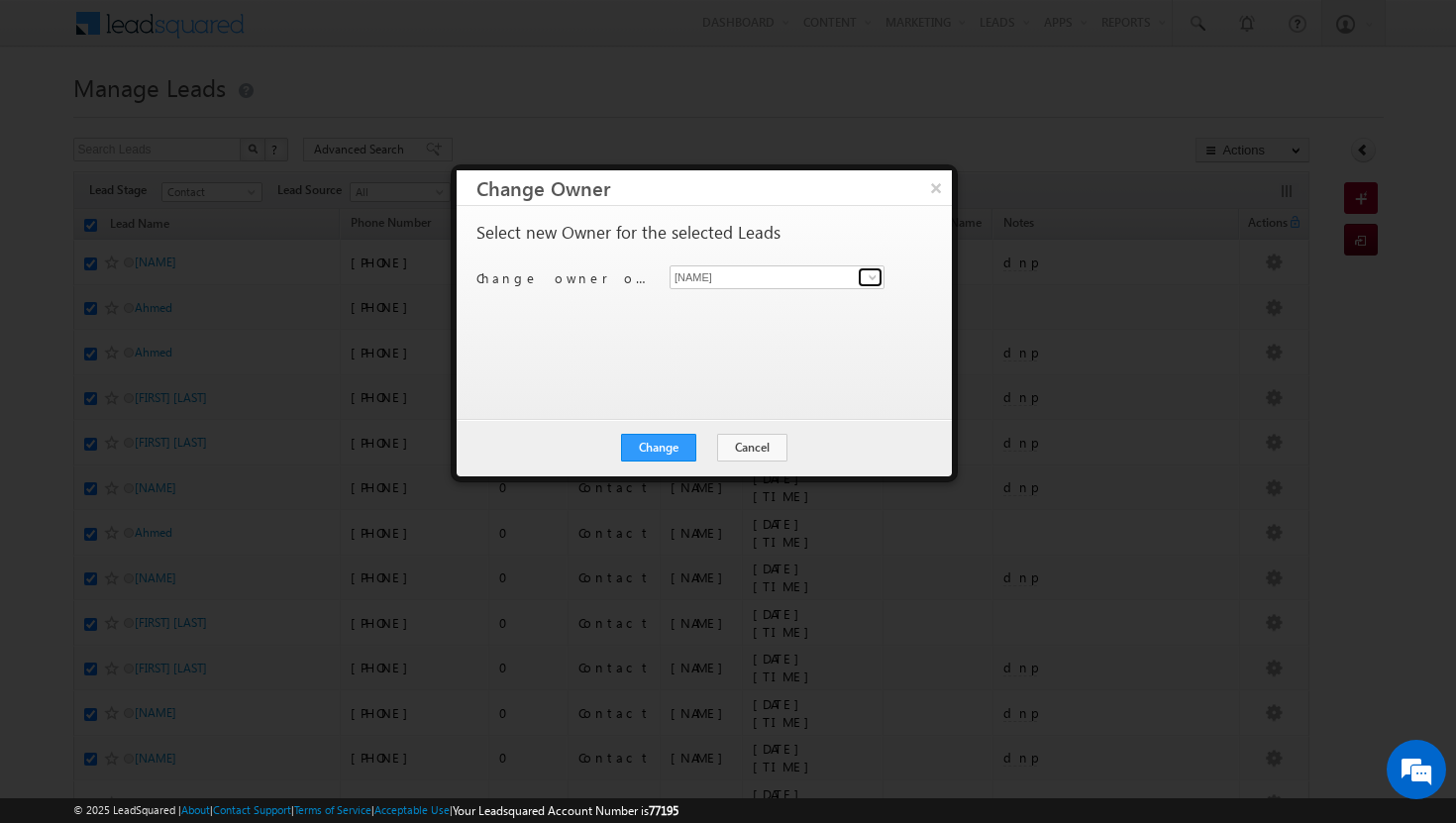 click at bounding box center [873, 277] 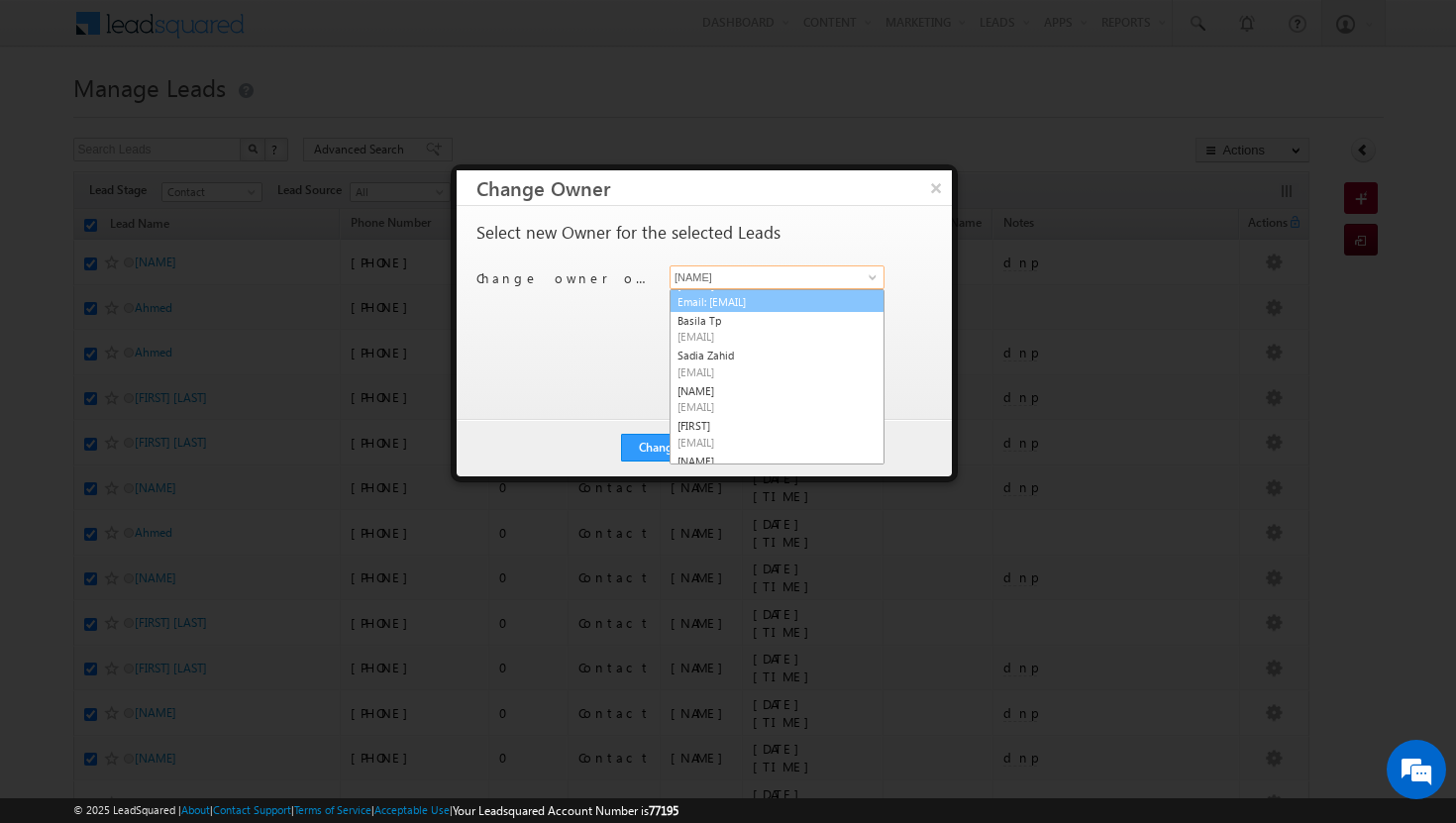 scroll, scrollTop: 72, scrollLeft: 0, axis: vertical 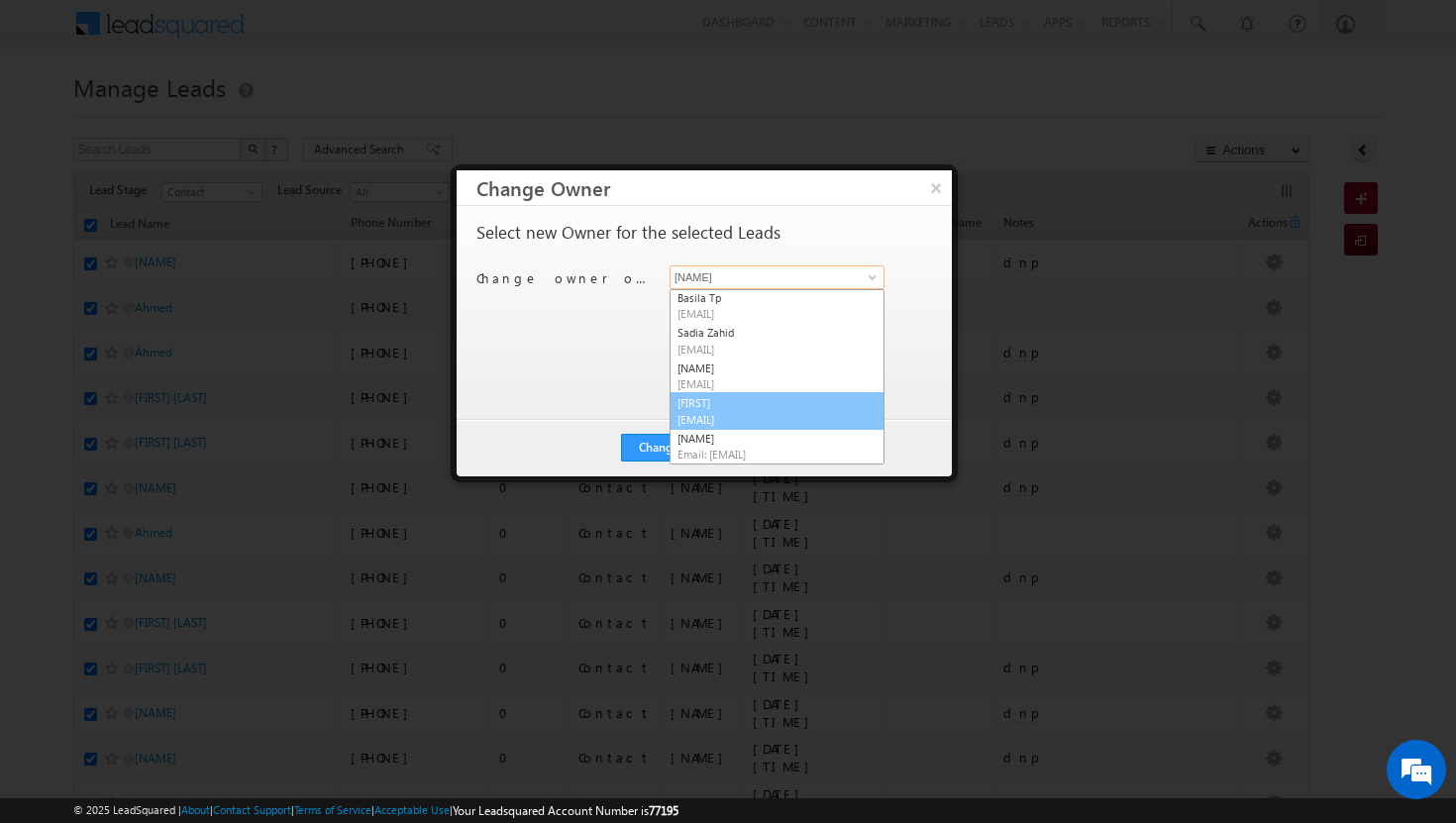 click on "[NAME] [EMAIL]" at bounding box center [777, 411] 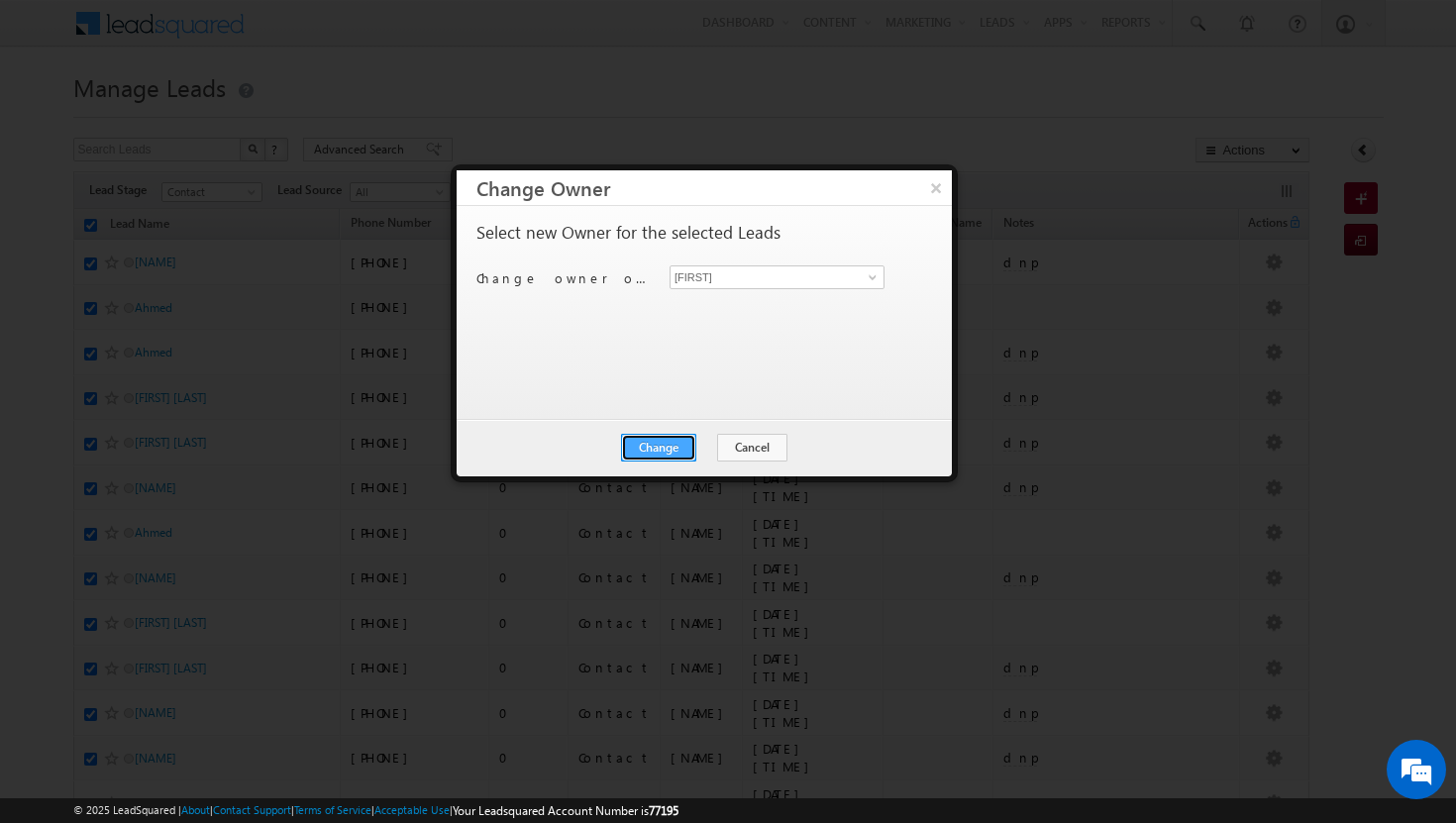 click on "Change" at bounding box center (659, 448) 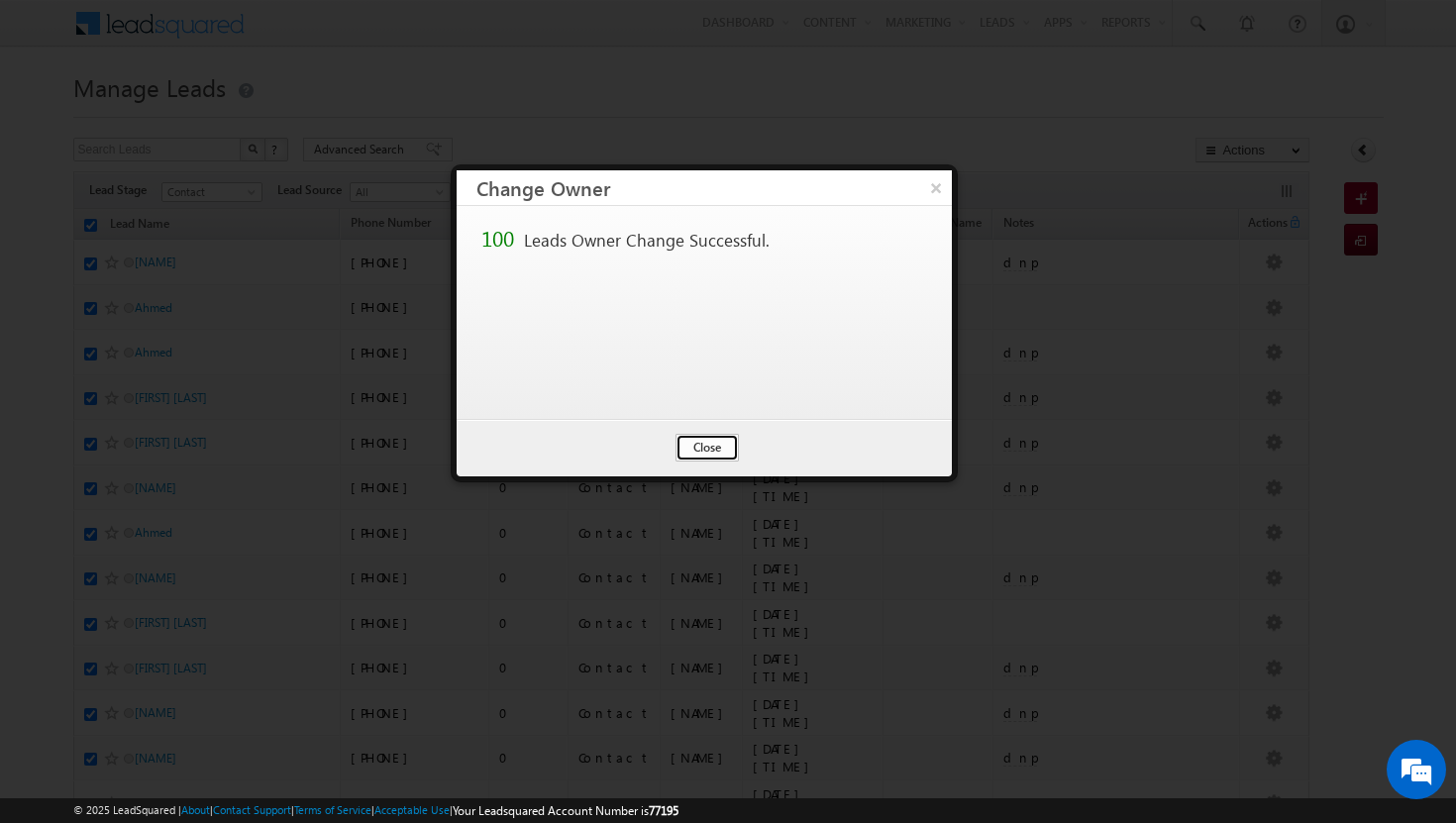 click on "Close" at bounding box center (707, 448) 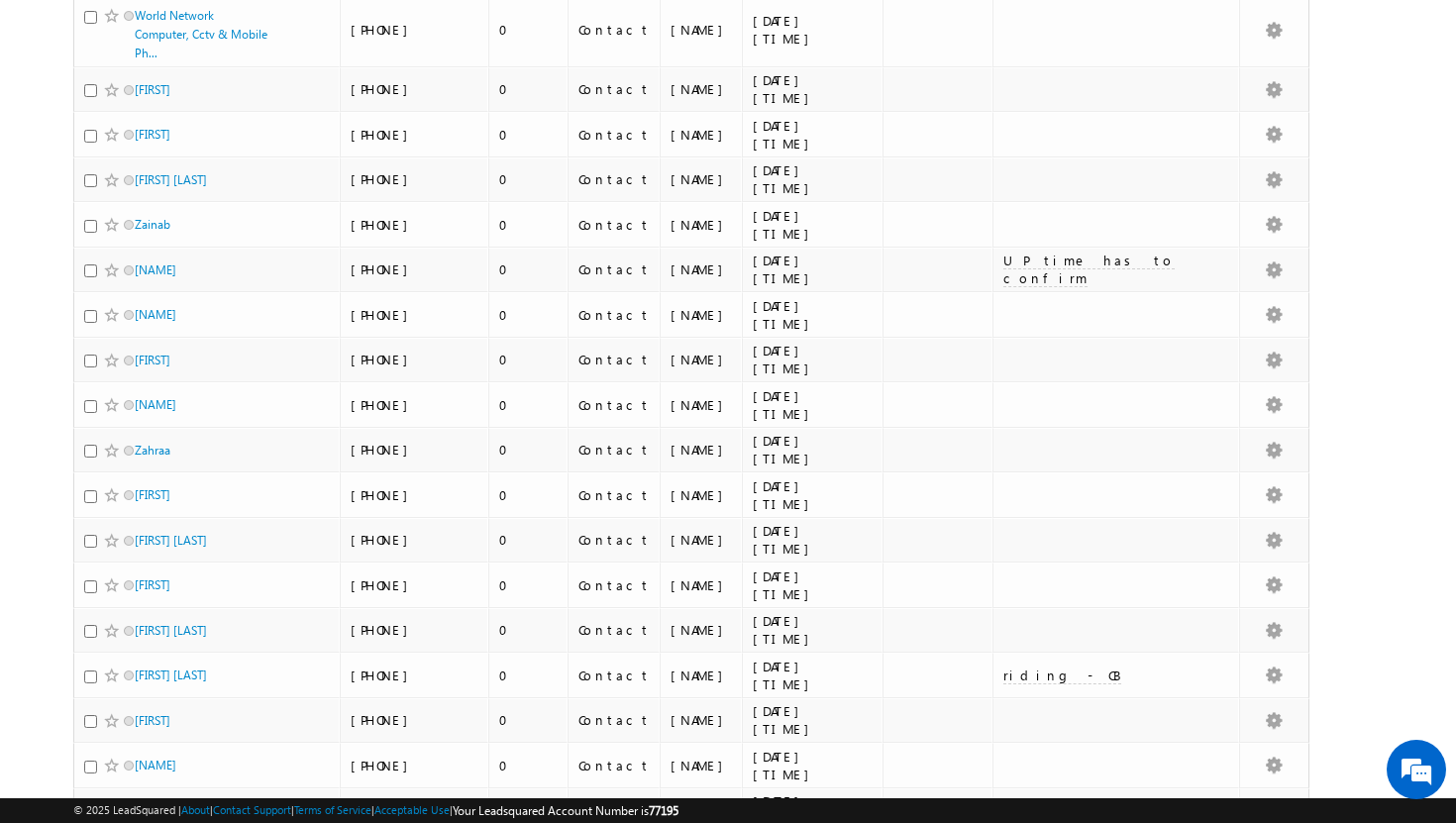 scroll, scrollTop: 4187, scrollLeft: 0, axis: vertical 